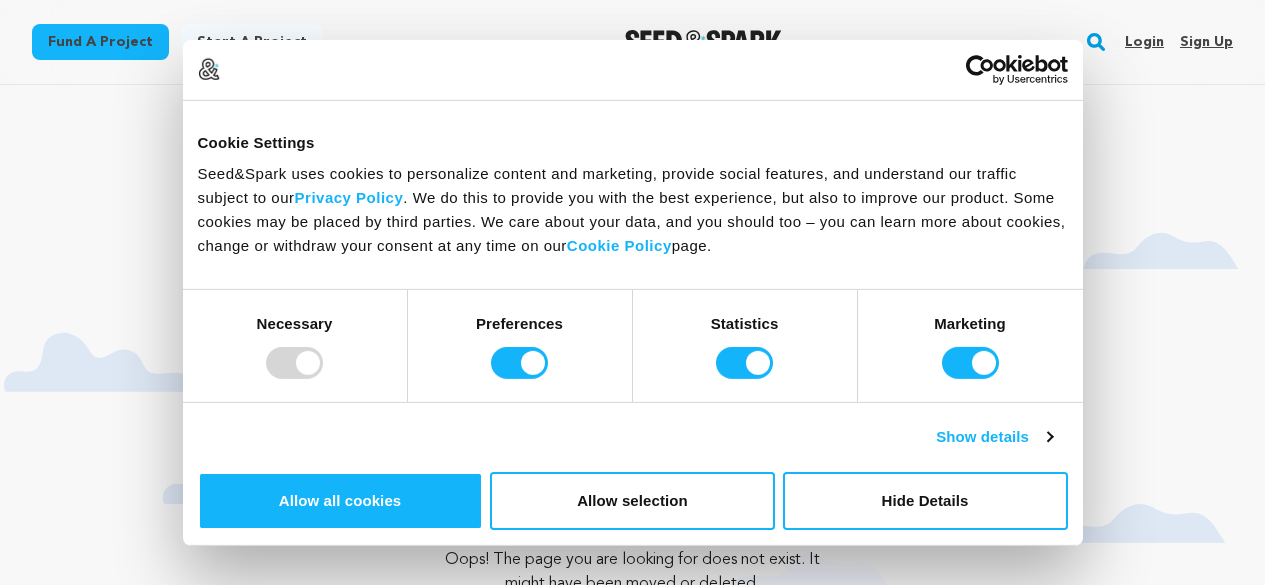 scroll, scrollTop: 0, scrollLeft: 0, axis: both 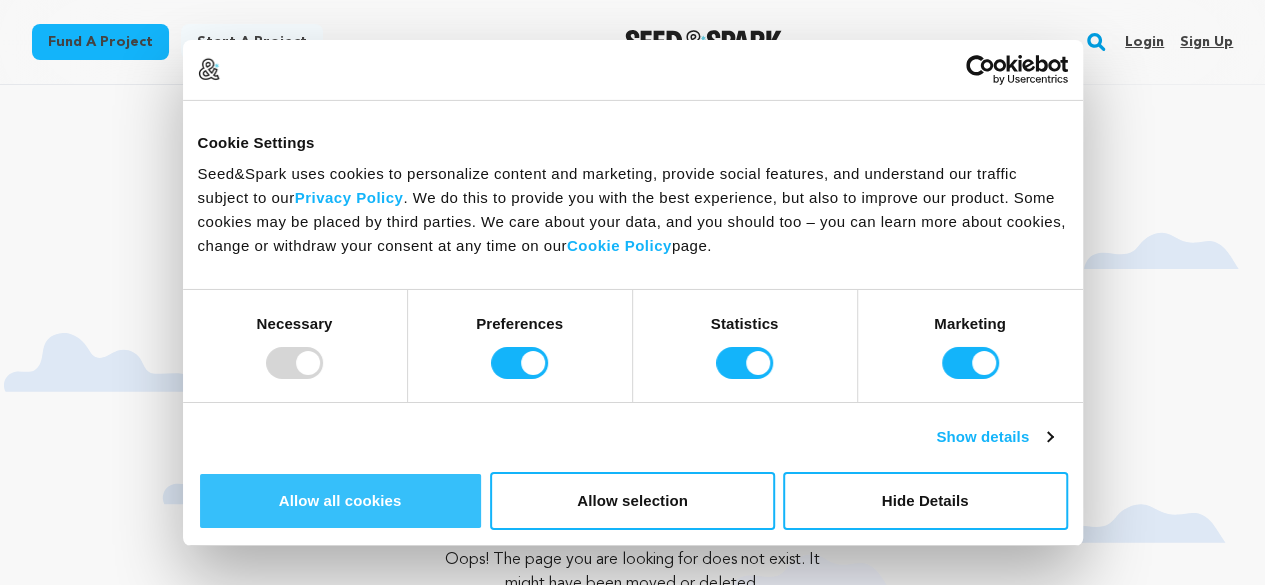 click on "Allow all cookies" at bounding box center (340, 501) 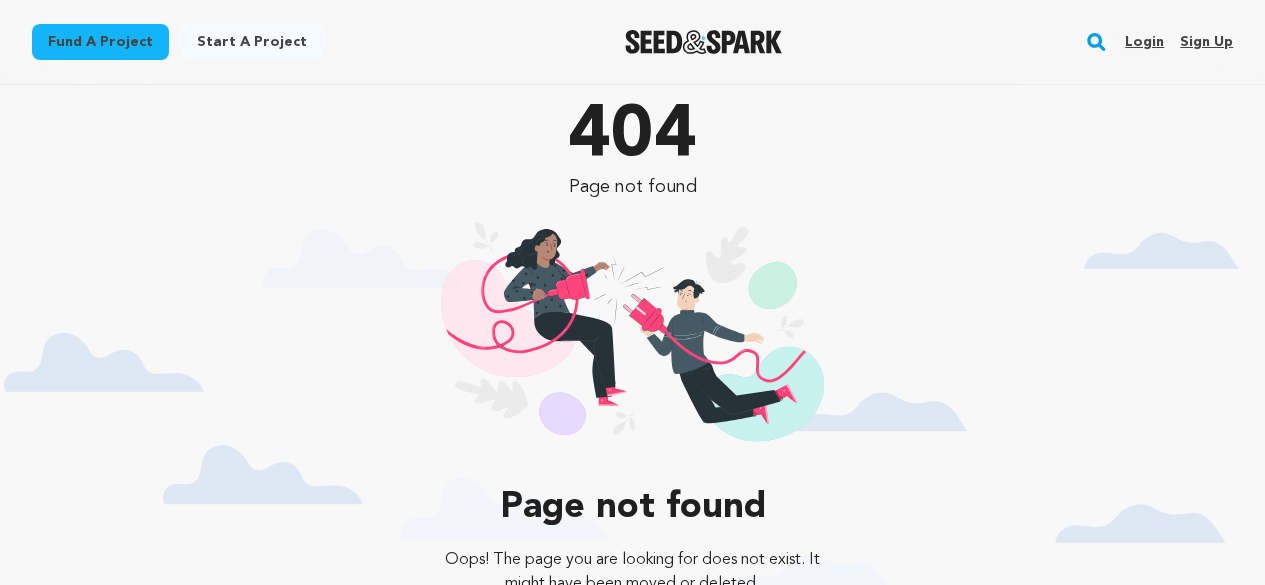 click on "Sign up" at bounding box center [1206, 42] 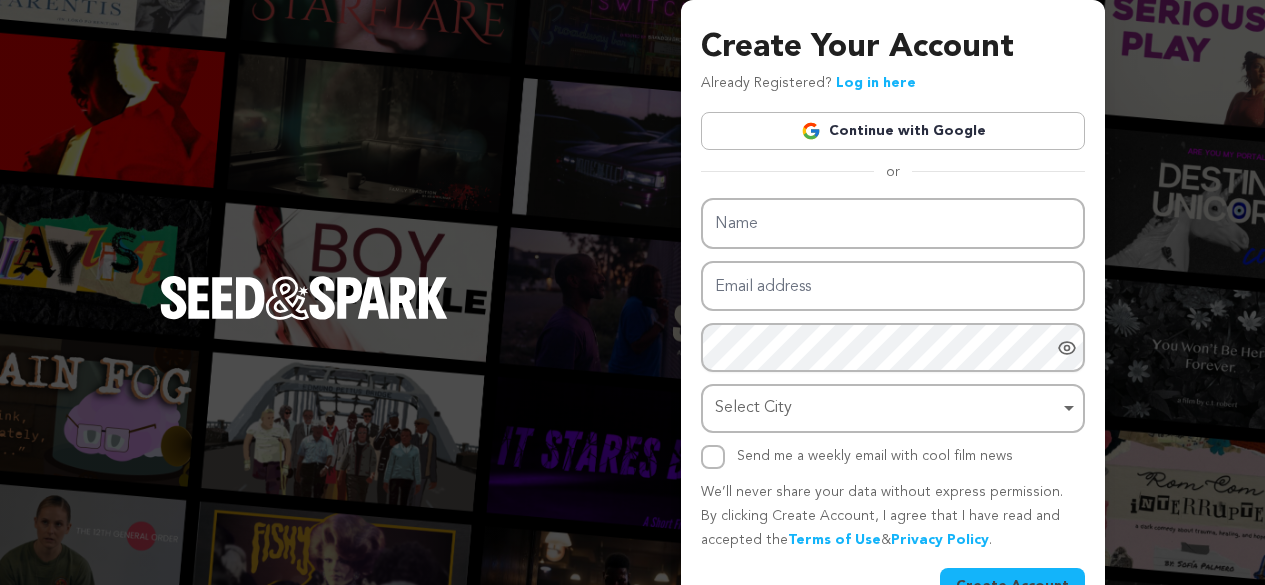 scroll, scrollTop: 0, scrollLeft: 0, axis: both 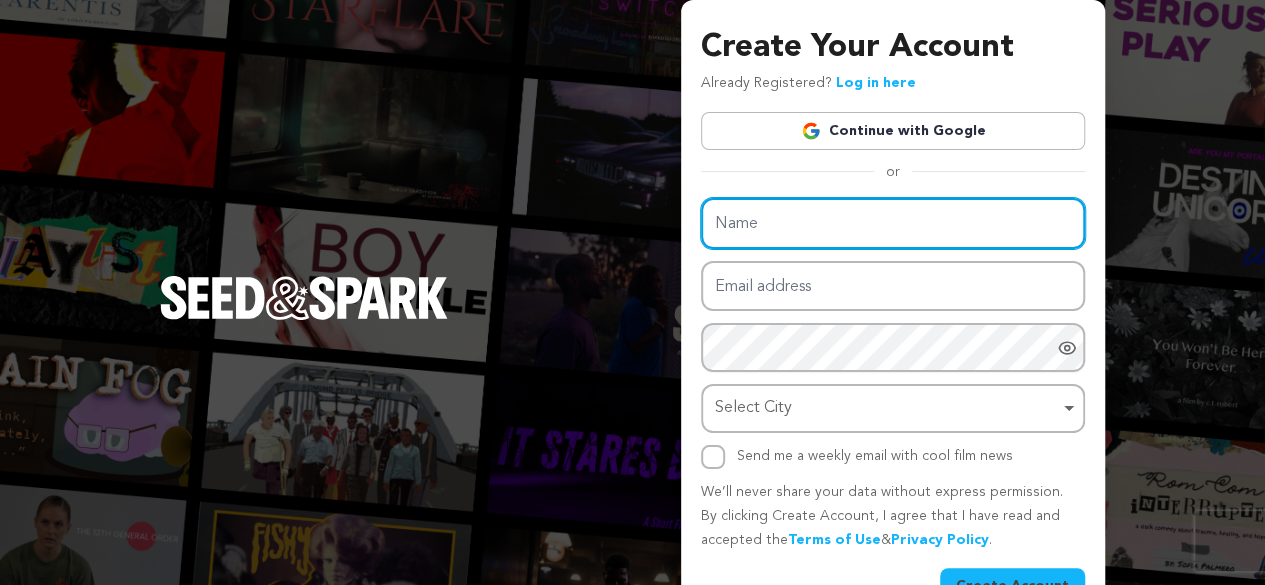 click on "Name" at bounding box center (893, 223) 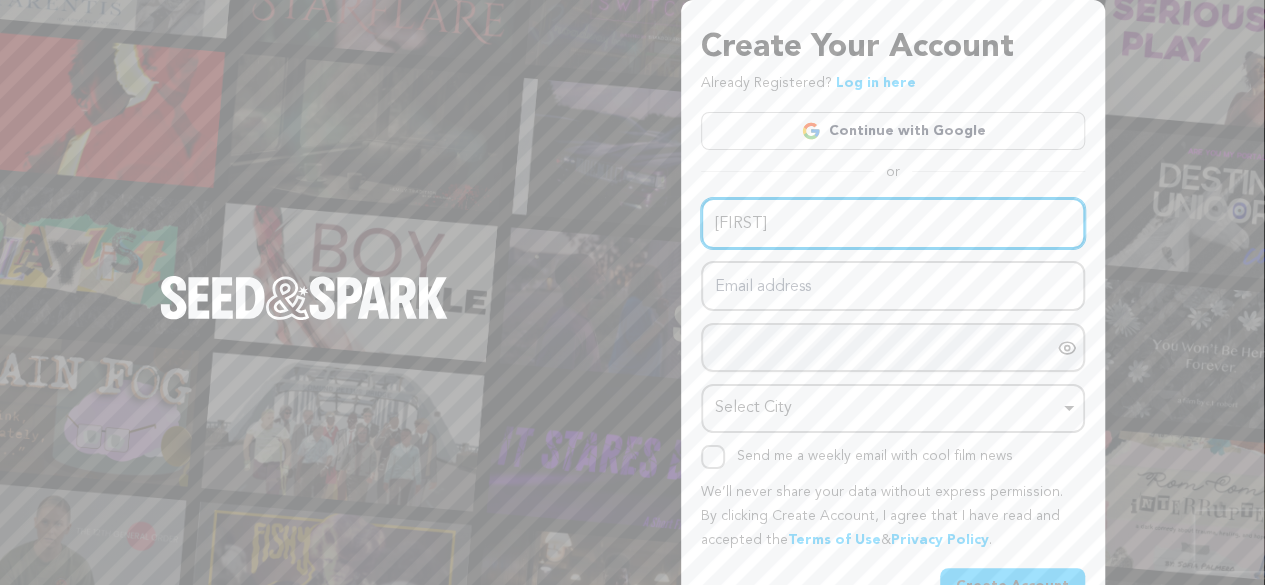 type on "Oliver" 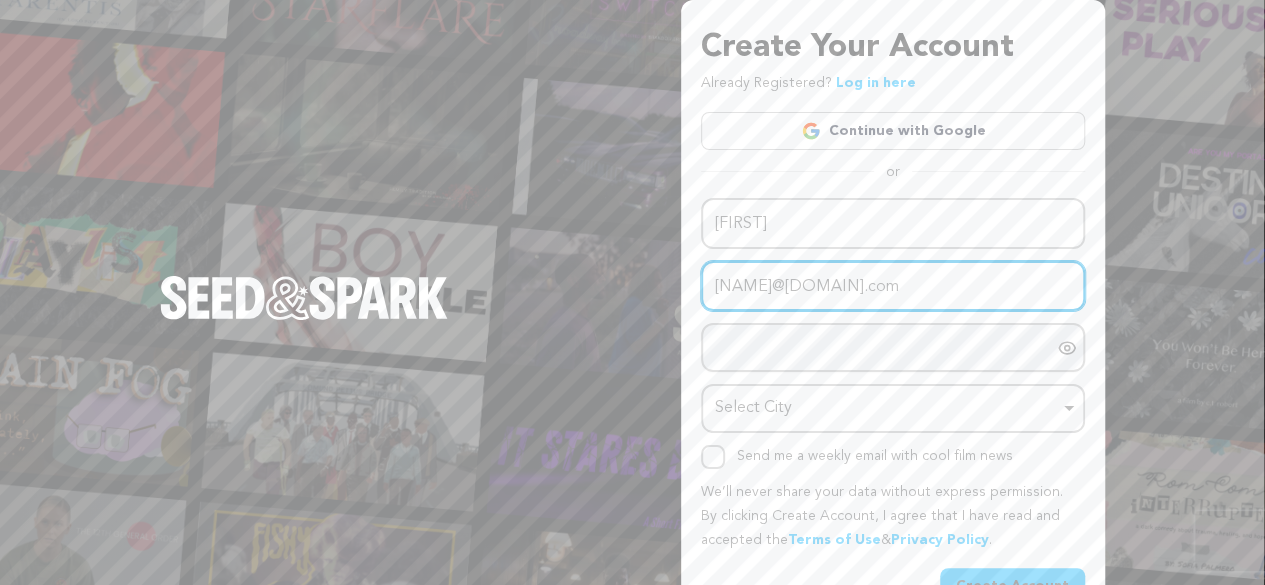 type on "Oliversmith6776@outlook.com" 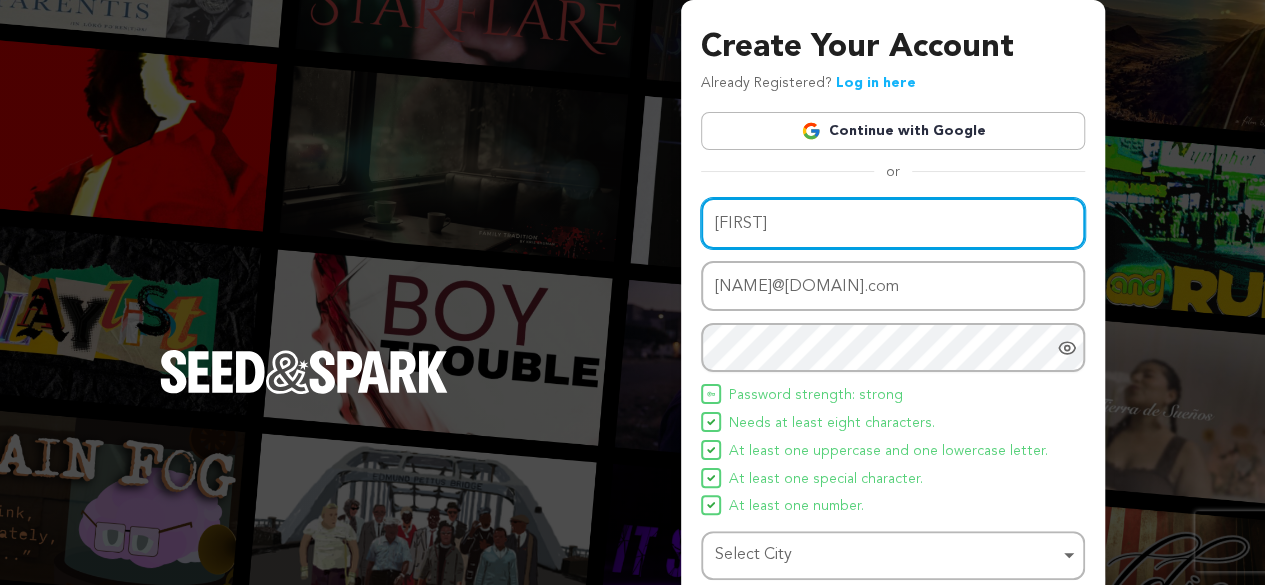 click on "Oliver" at bounding box center (893, 223) 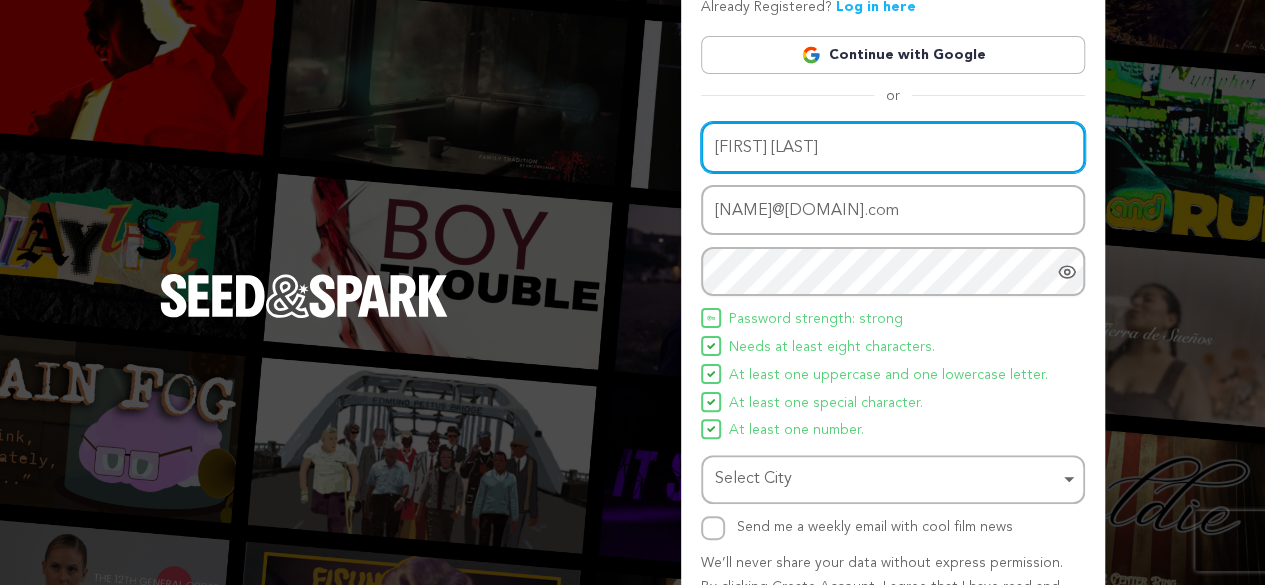 scroll, scrollTop: 198, scrollLeft: 0, axis: vertical 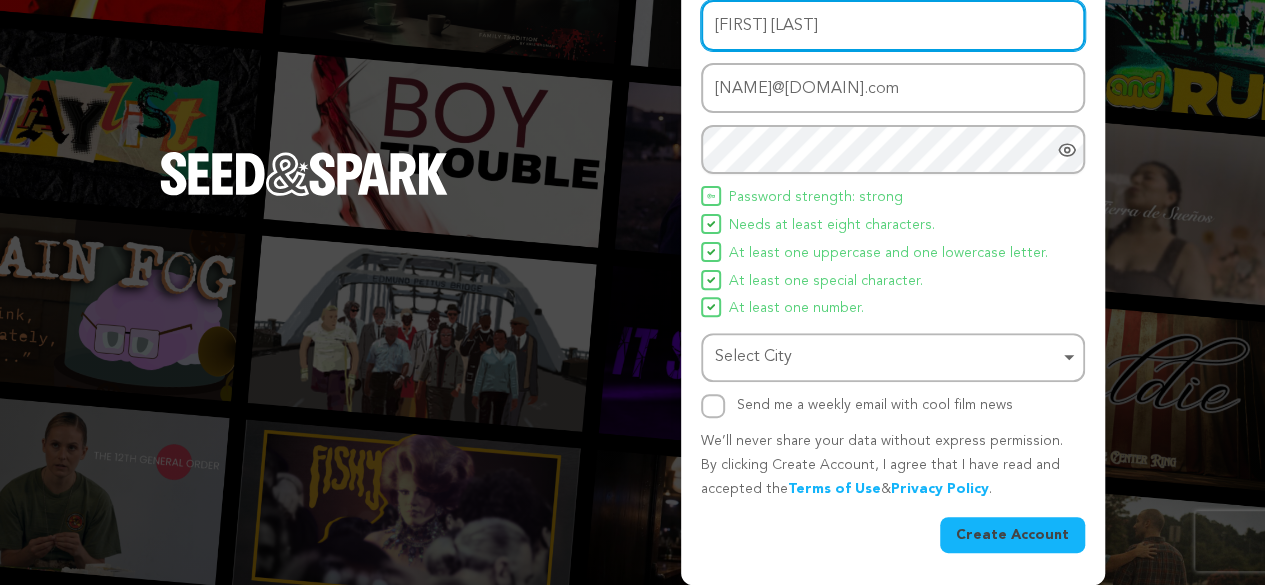 click on "Select City Remove item" at bounding box center [887, 357] 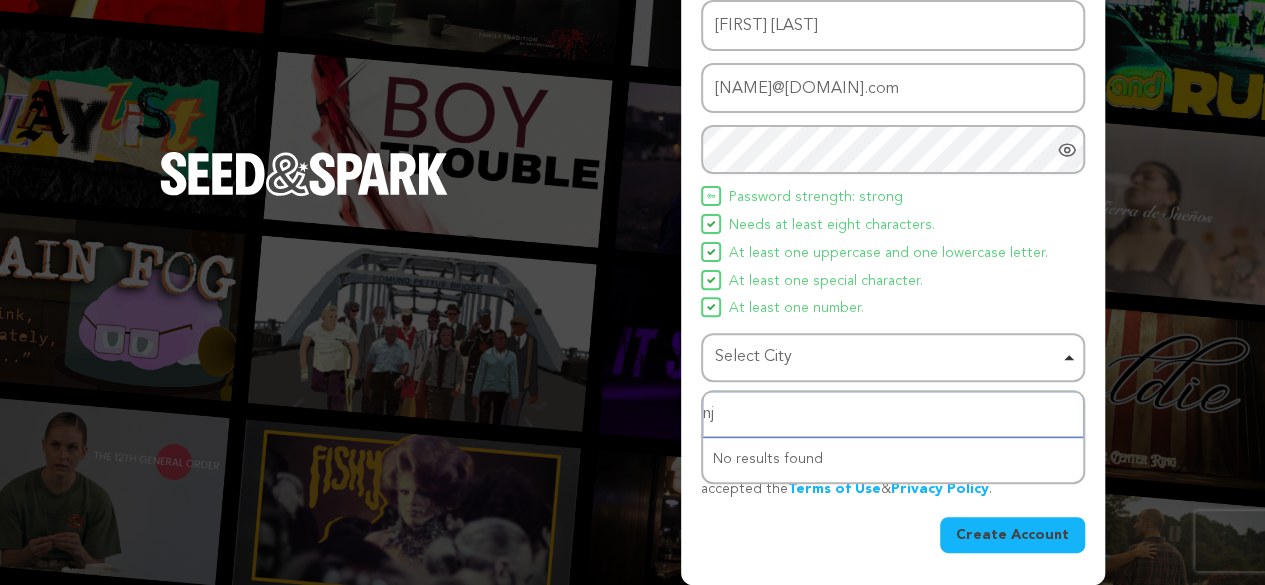 type on "n" 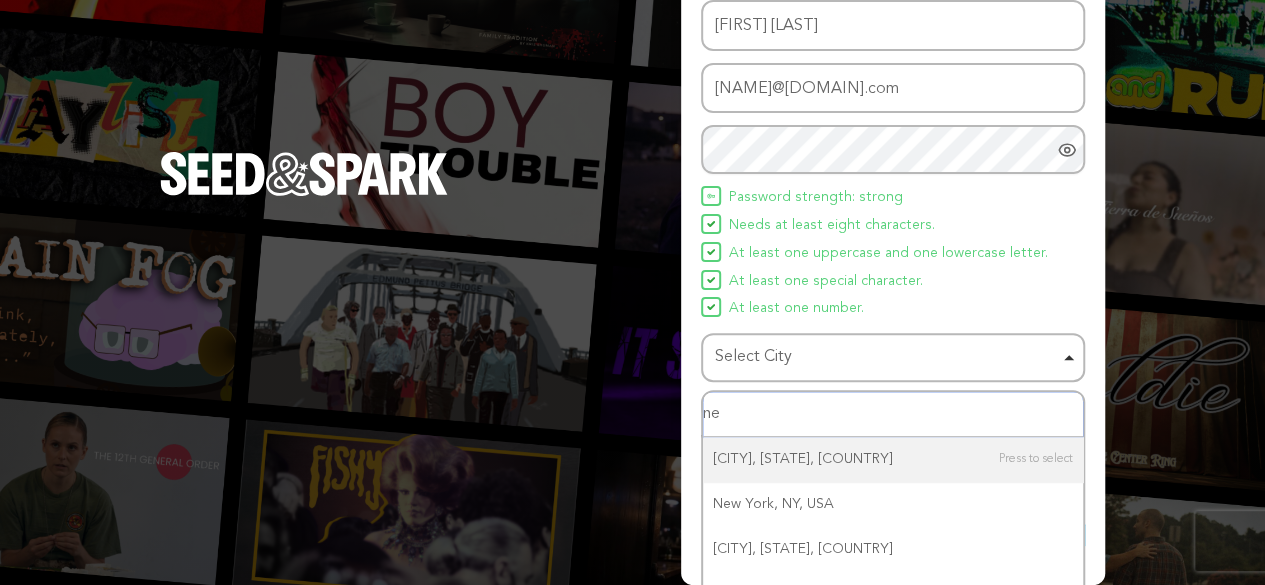 type on "new" 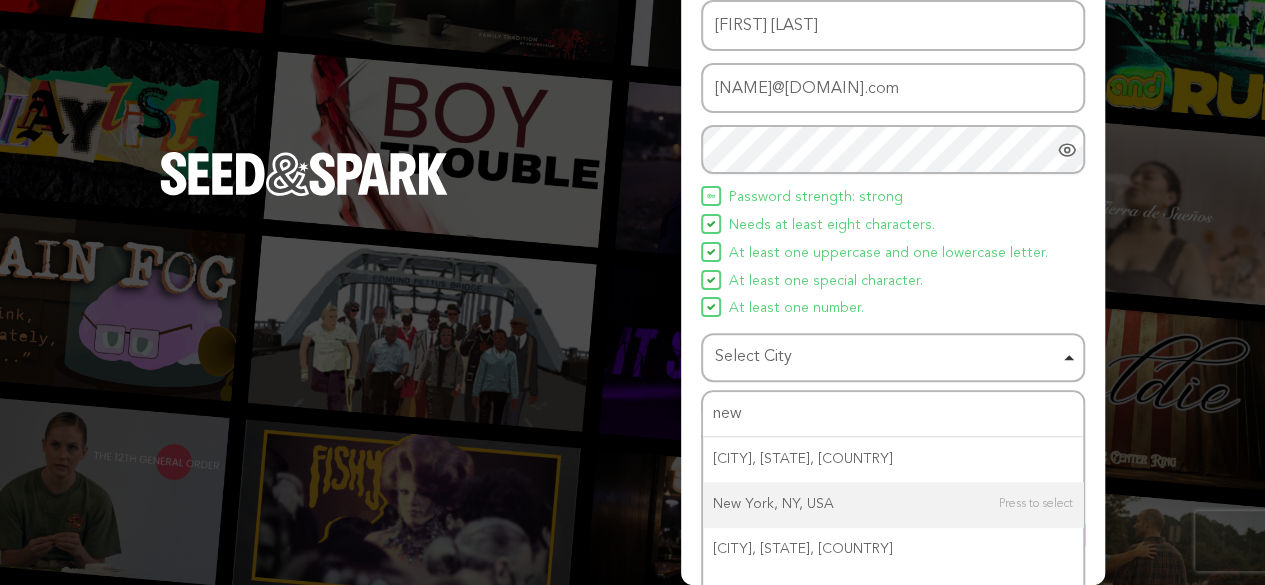 type 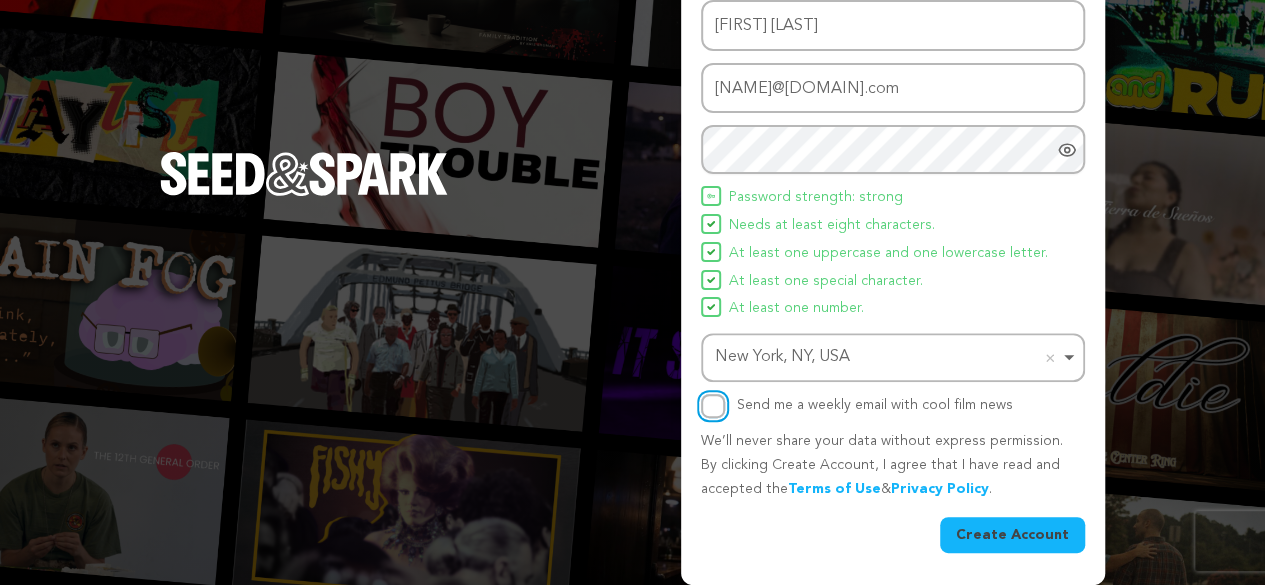 click on "Send me a weekly email with cool film news" at bounding box center [713, 406] 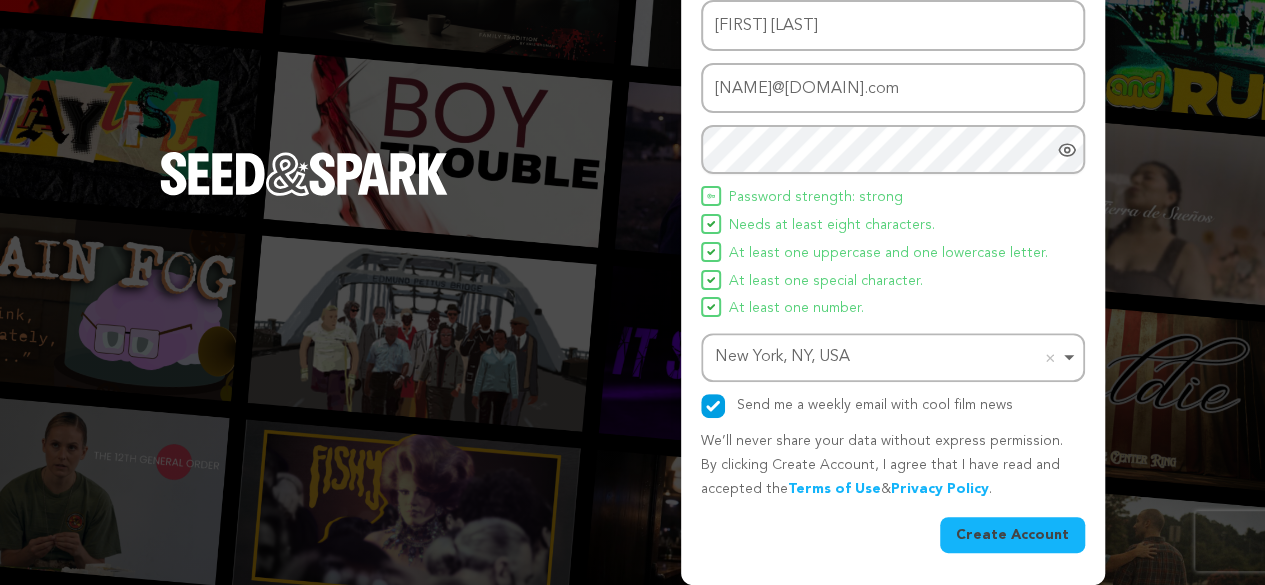 click on "Create Account" at bounding box center (1012, 535) 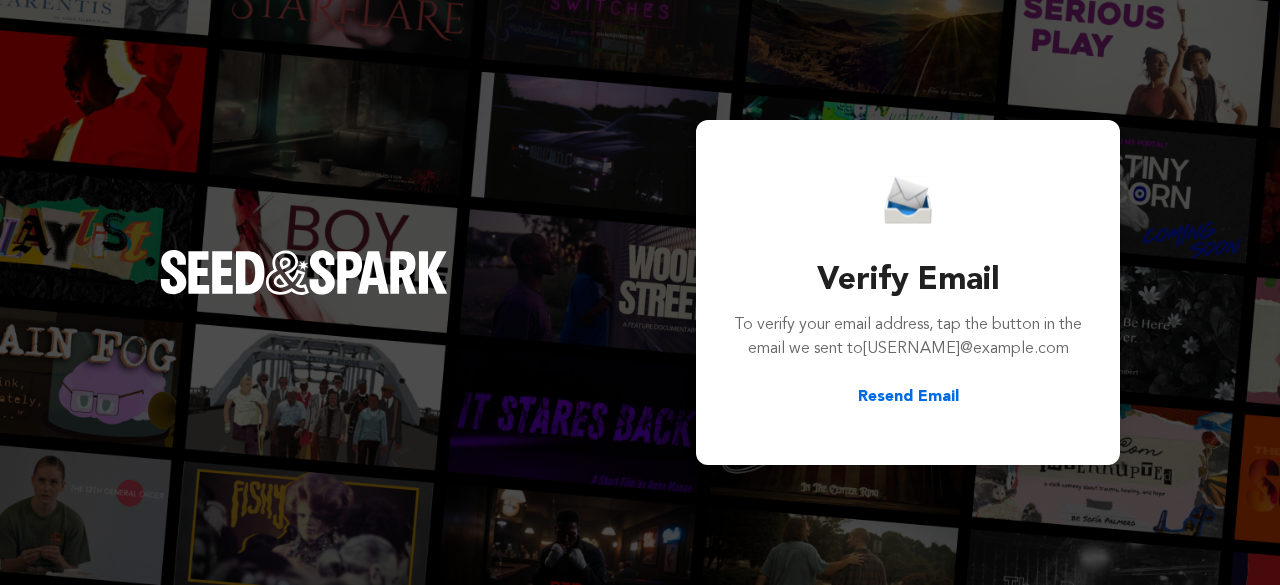 scroll, scrollTop: 0, scrollLeft: 0, axis: both 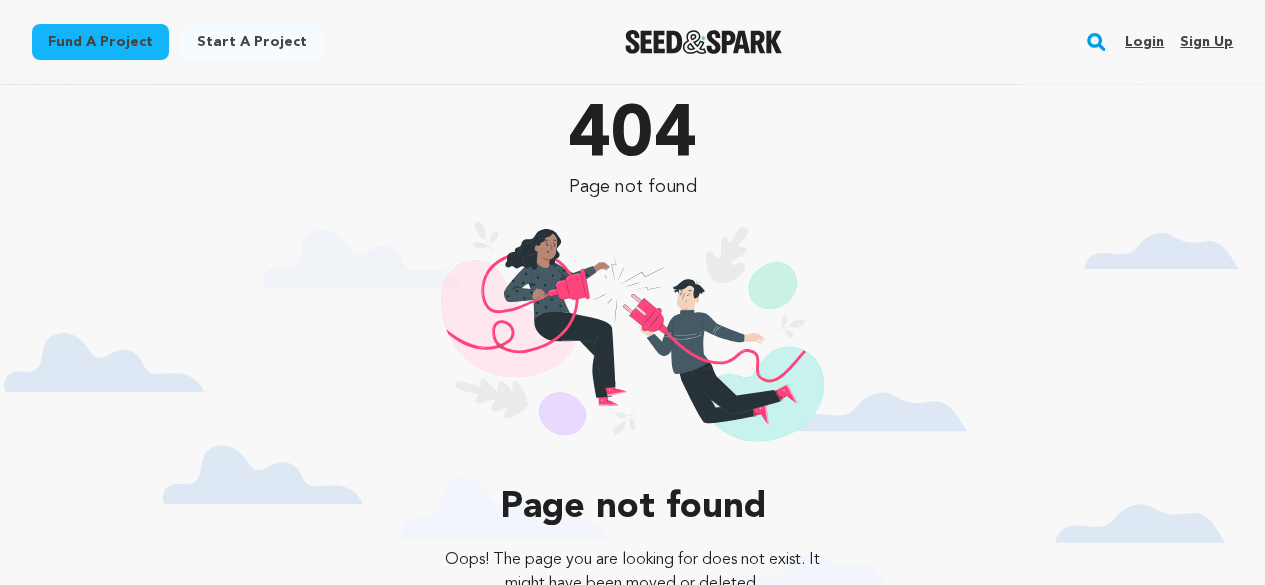 click on "Login" at bounding box center (1144, 42) 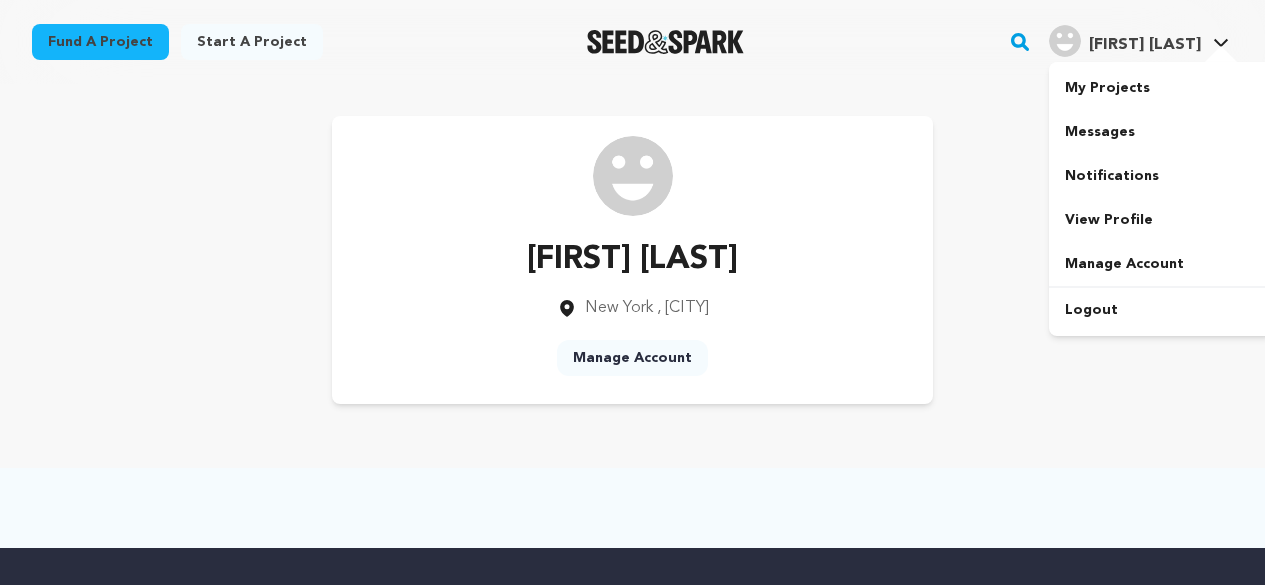 scroll, scrollTop: 0, scrollLeft: 0, axis: both 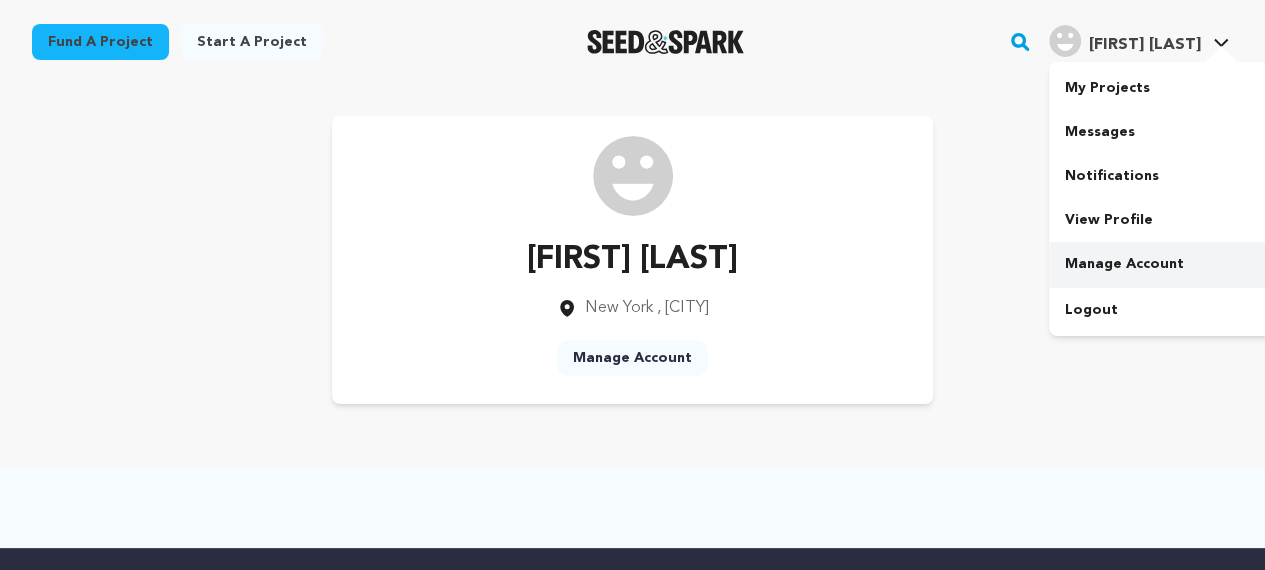 click on "Manage Account" at bounding box center (1161, 264) 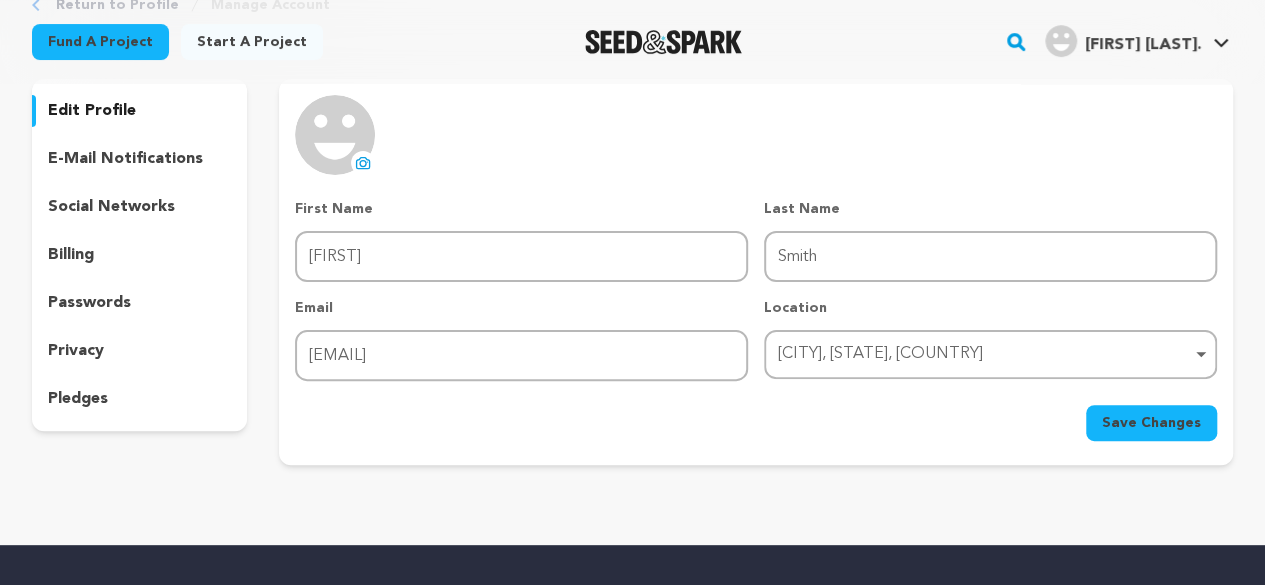 scroll, scrollTop: 100, scrollLeft: 0, axis: vertical 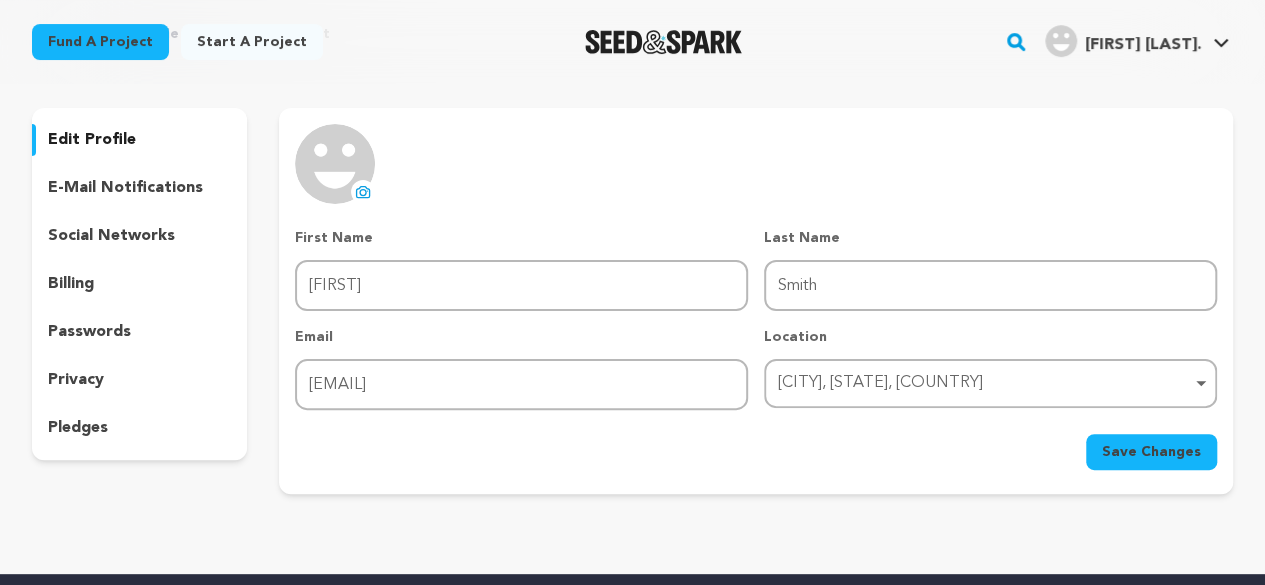 click on "social networks" at bounding box center (111, 236) 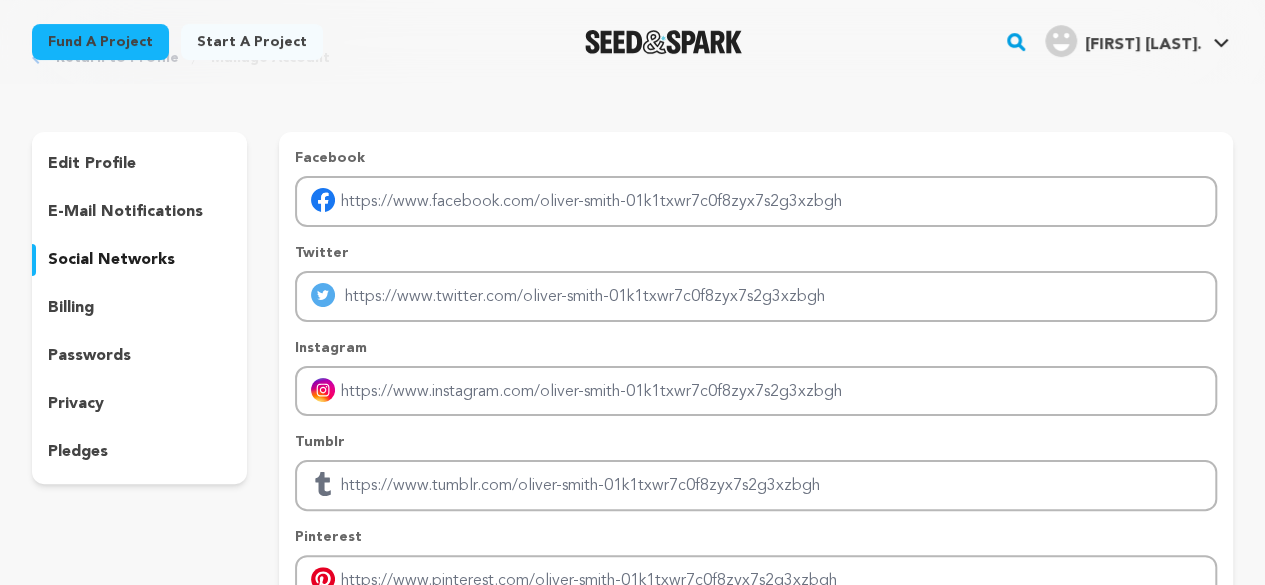 scroll, scrollTop: 0, scrollLeft: 0, axis: both 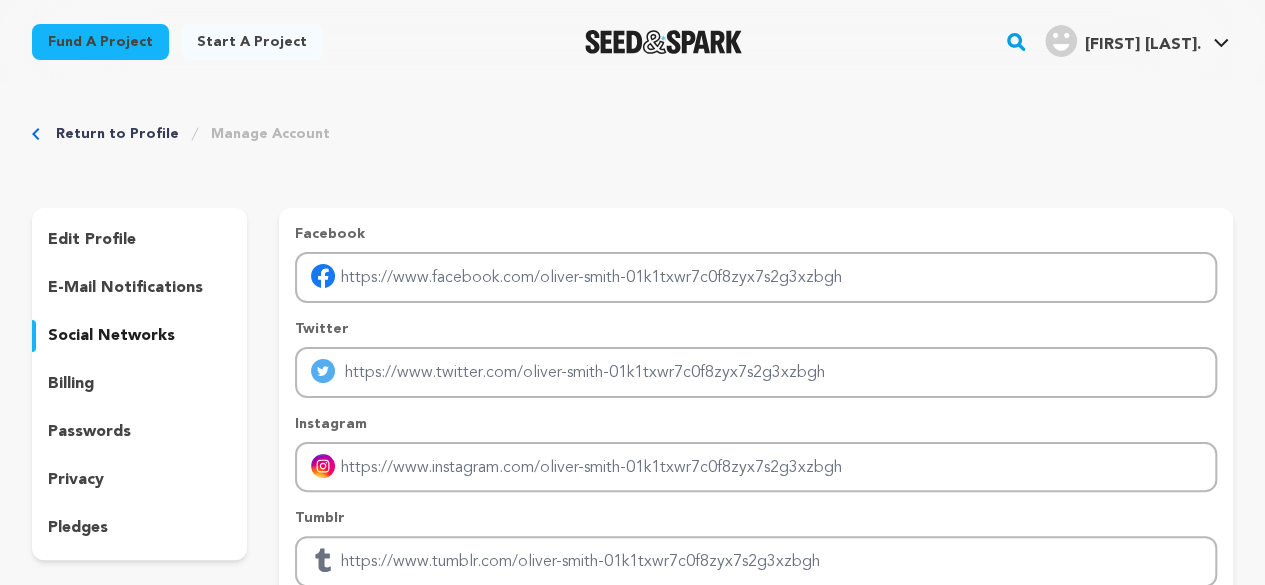 click on "edit profile" at bounding box center [92, 240] 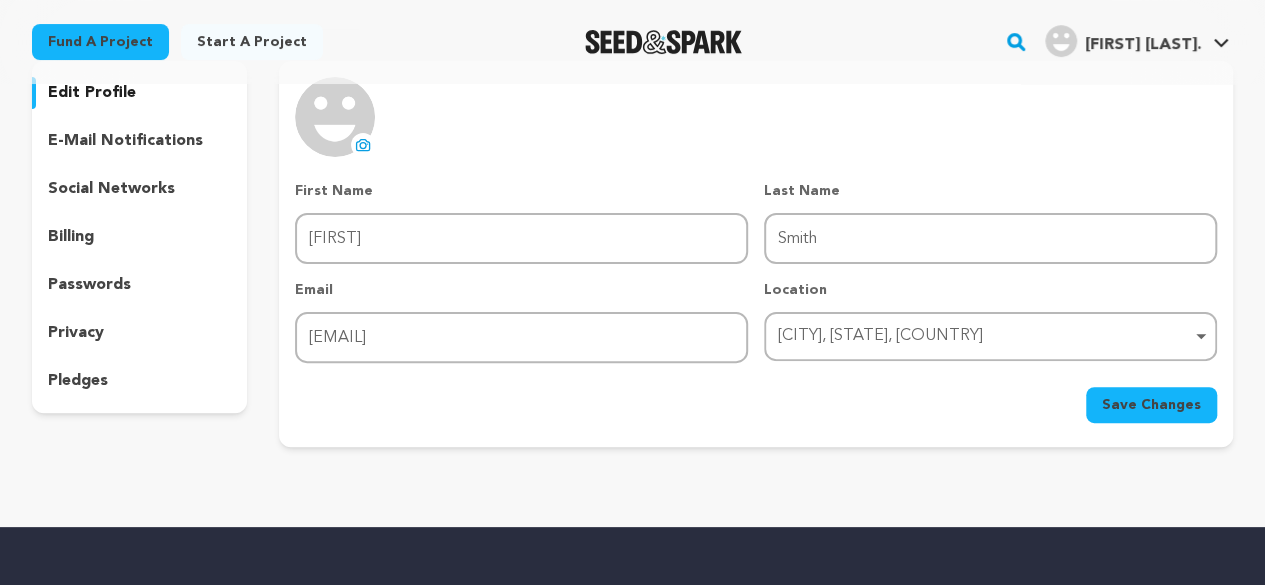 scroll, scrollTop: 200, scrollLeft: 0, axis: vertical 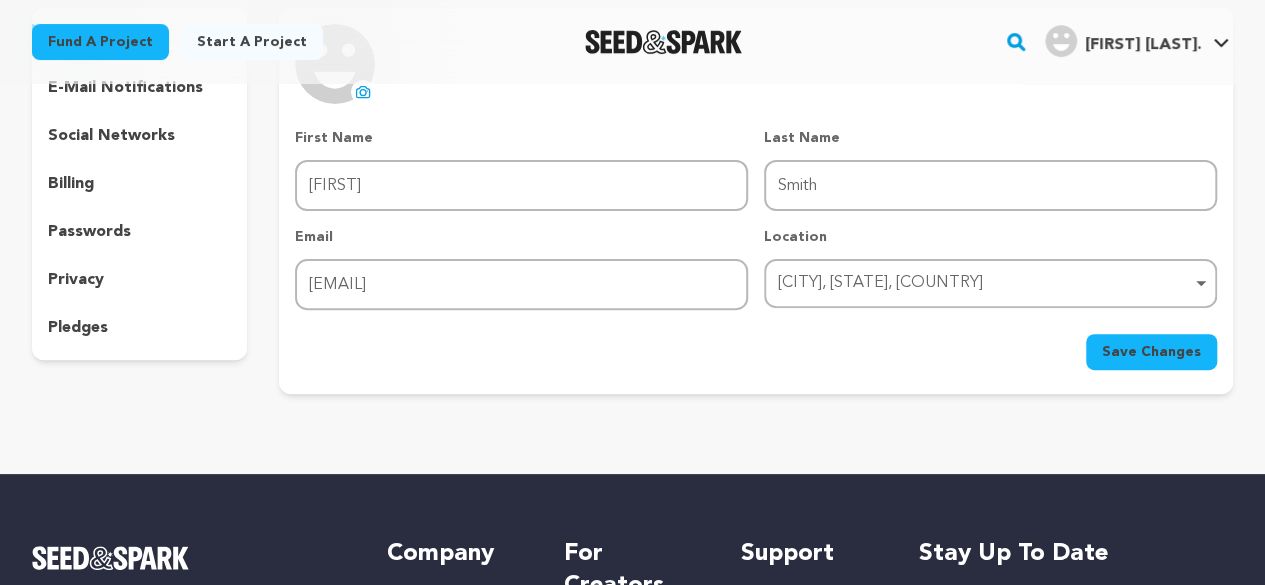 click on "New York, New York, United States Remove item" at bounding box center [984, 283] 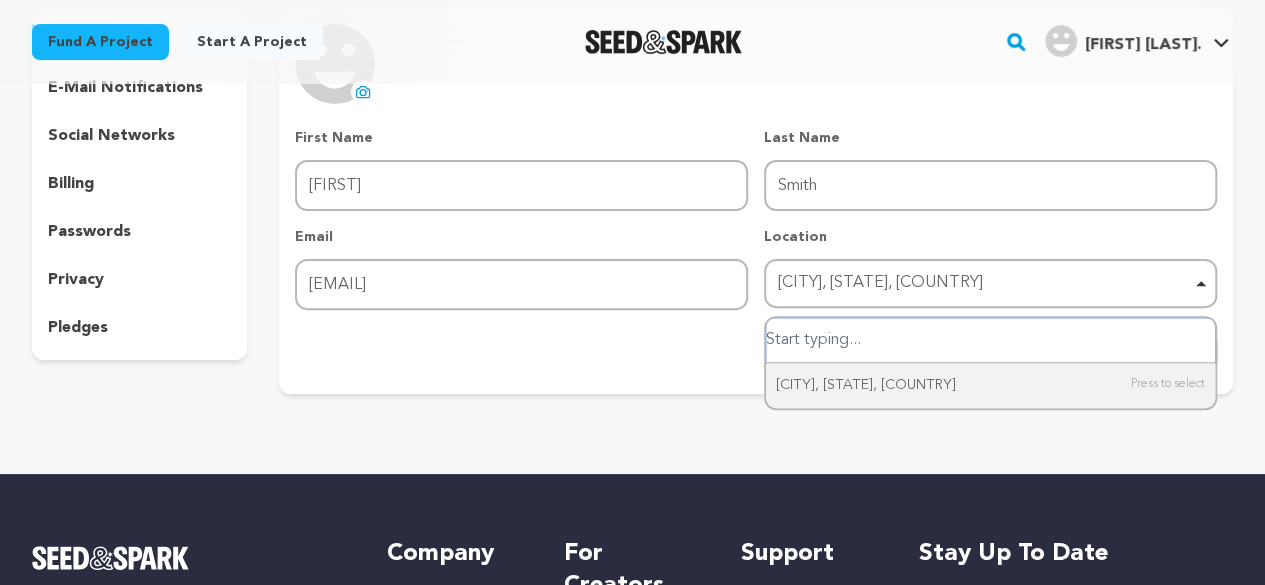 click on "New York, New York, United States Remove item" at bounding box center [984, 283] 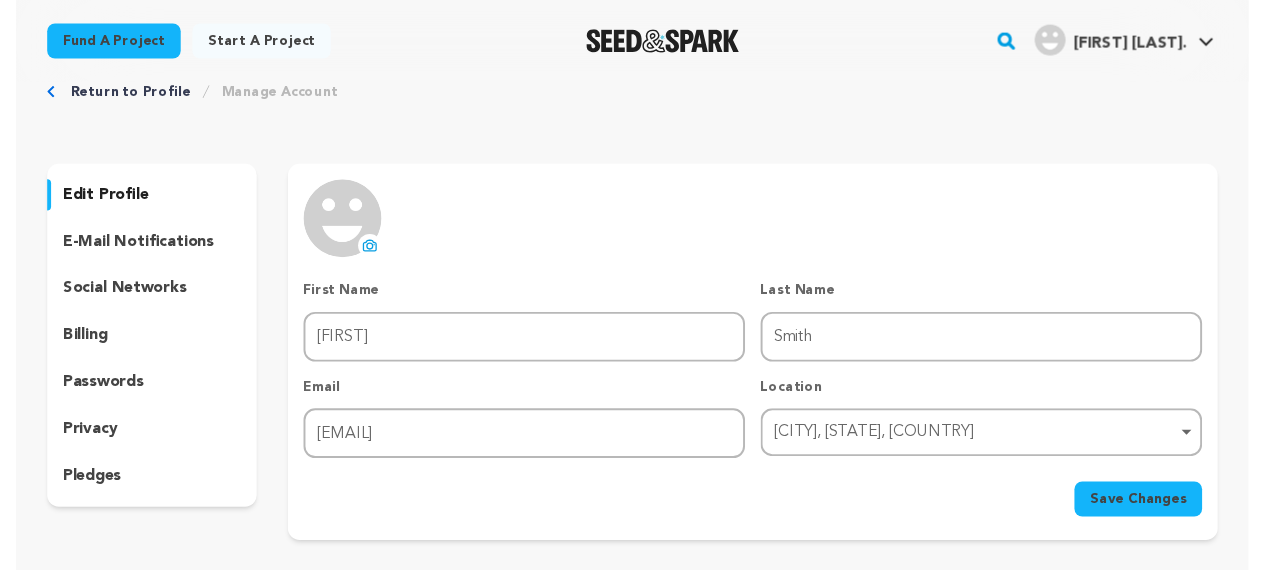 scroll, scrollTop: 0, scrollLeft: 0, axis: both 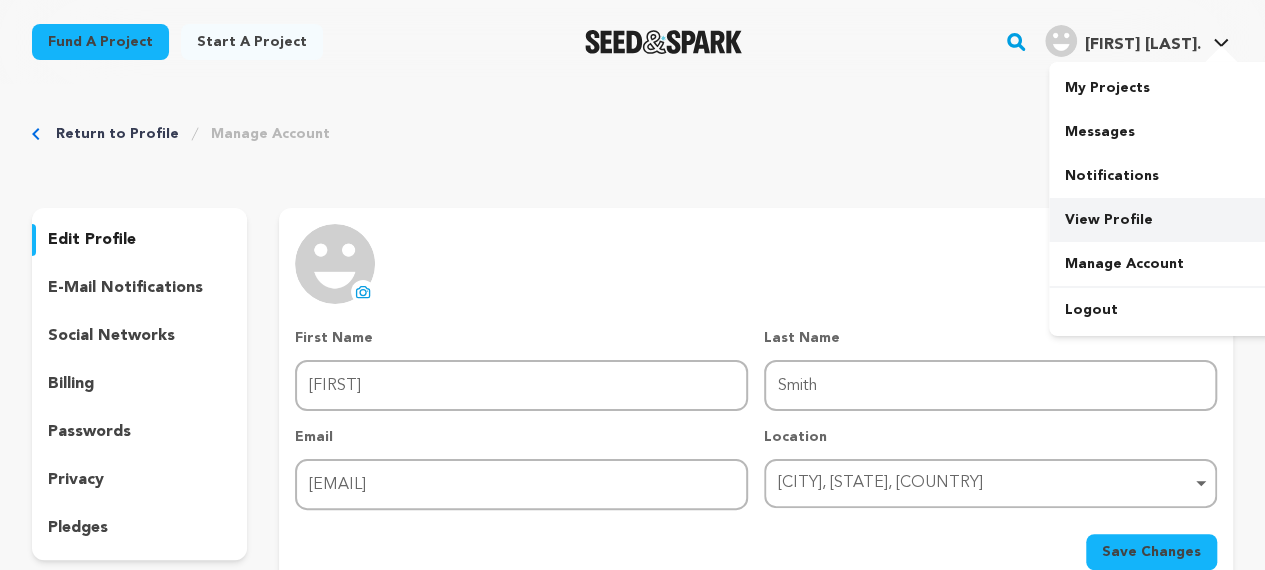 click on "View Profile" at bounding box center (1161, 220) 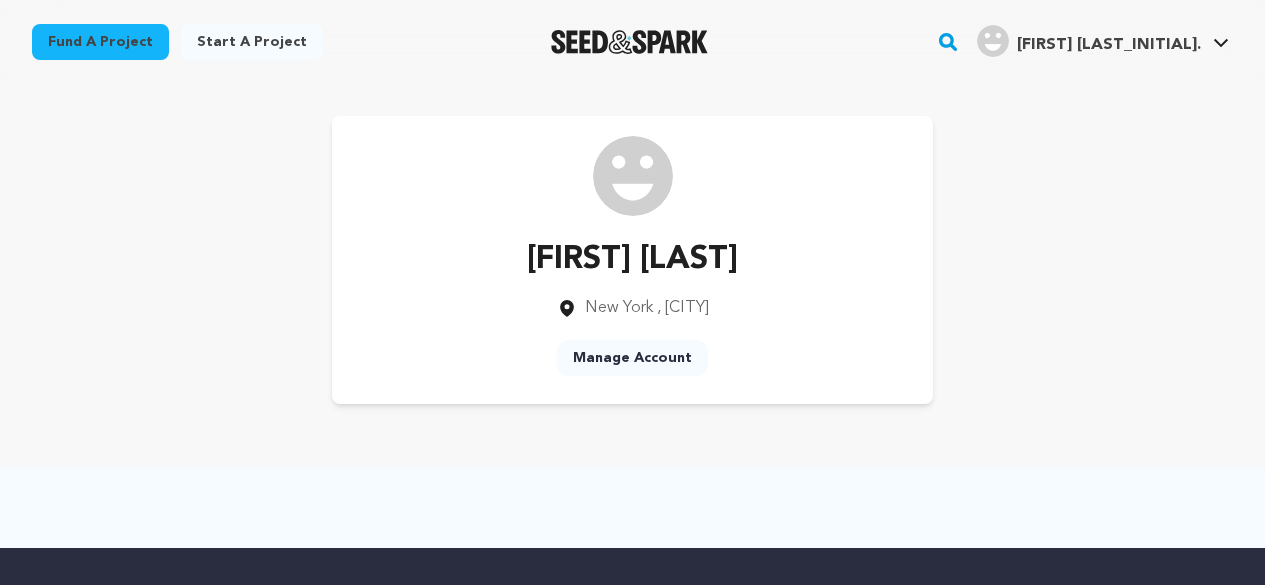 scroll, scrollTop: 0, scrollLeft: 0, axis: both 